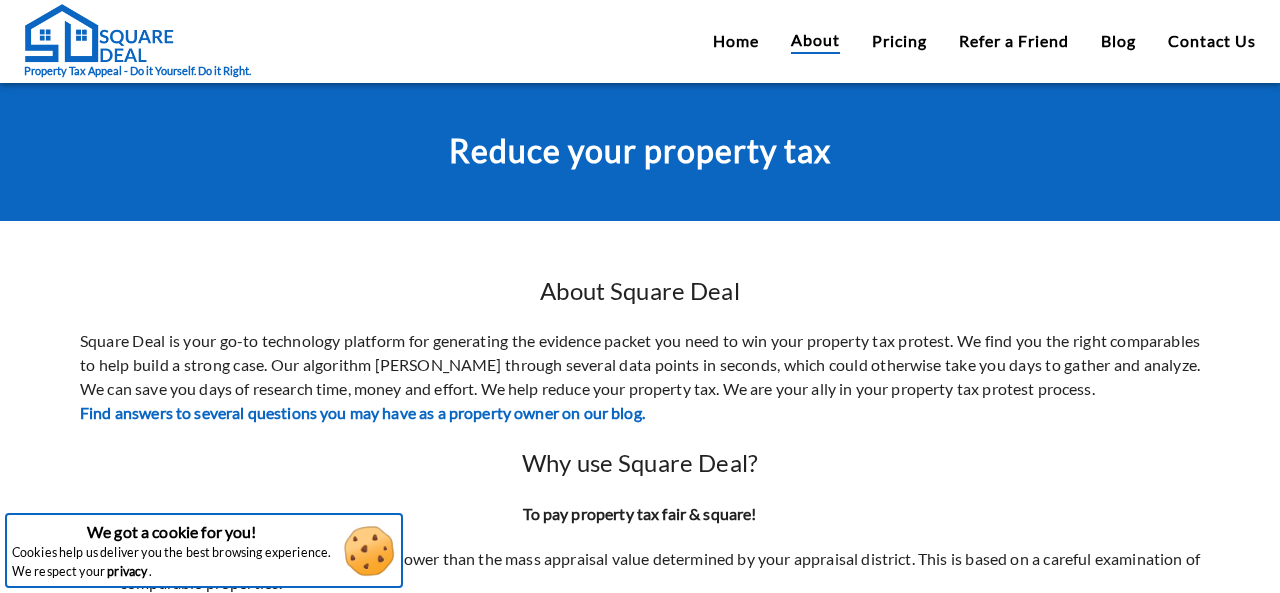 scroll, scrollTop: 0, scrollLeft: 0, axis: both 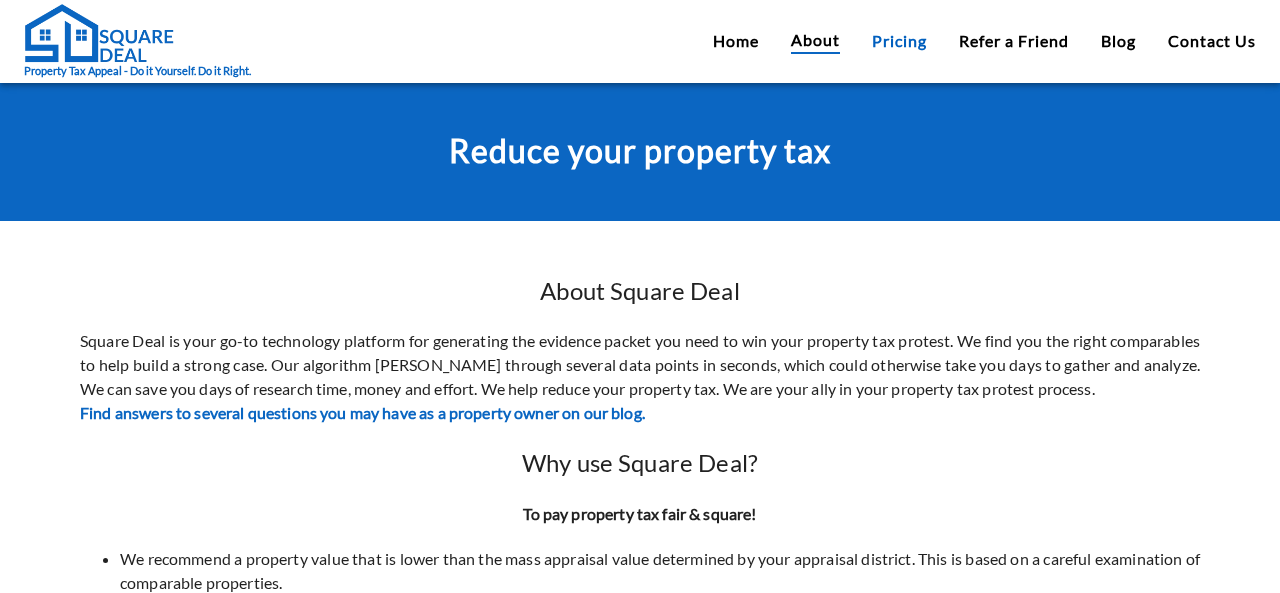 click on "Pricing" at bounding box center [899, 41] 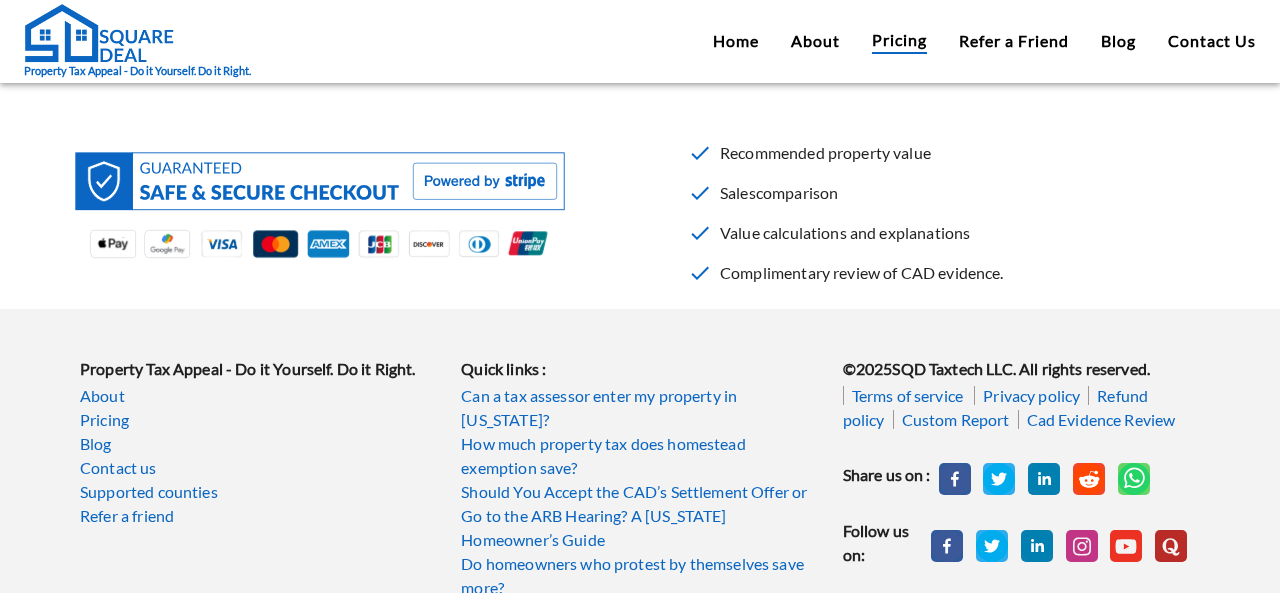 scroll, scrollTop: 791, scrollLeft: 0, axis: vertical 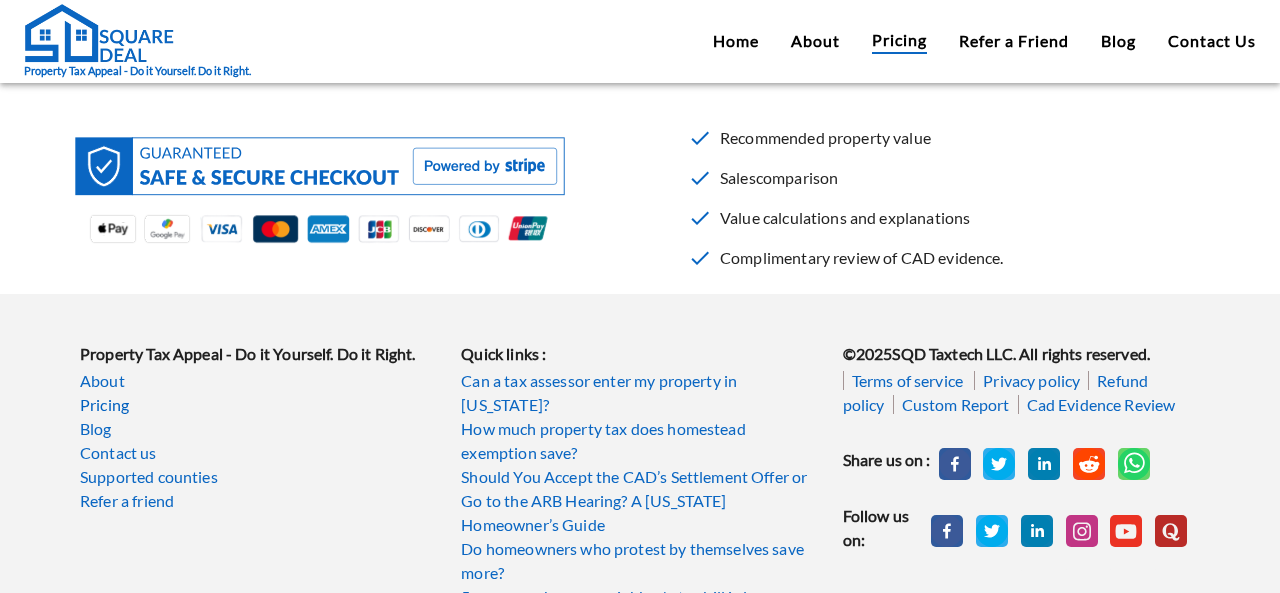 click on "Pricing" at bounding box center [258, 405] 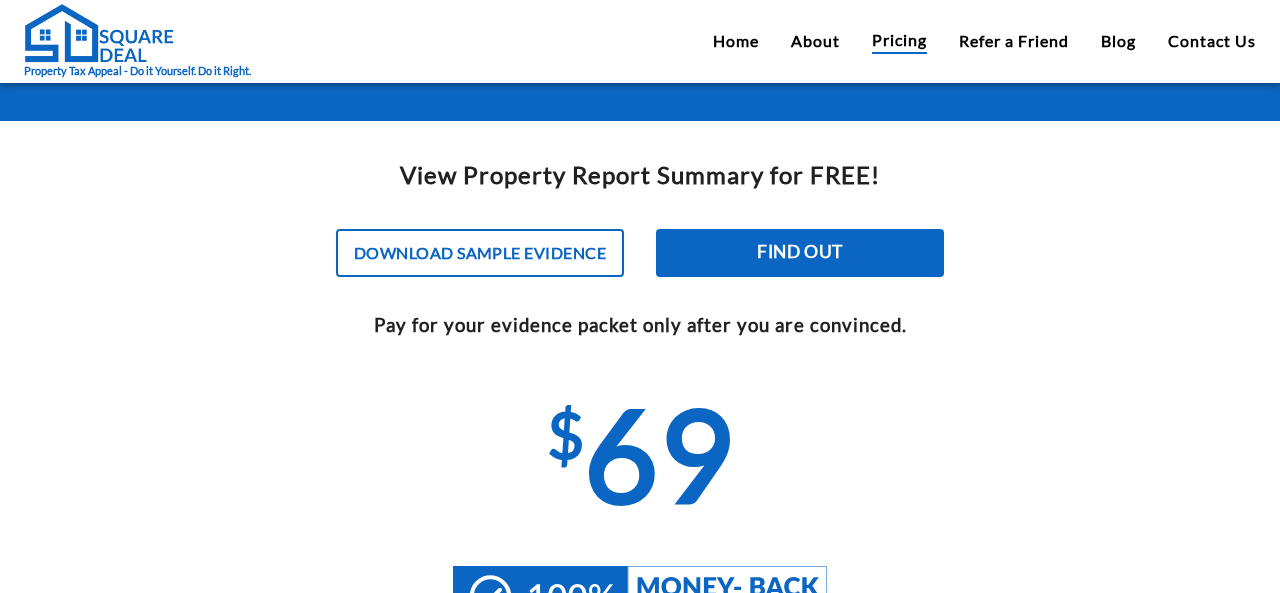 scroll, scrollTop: 0, scrollLeft: 0, axis: both 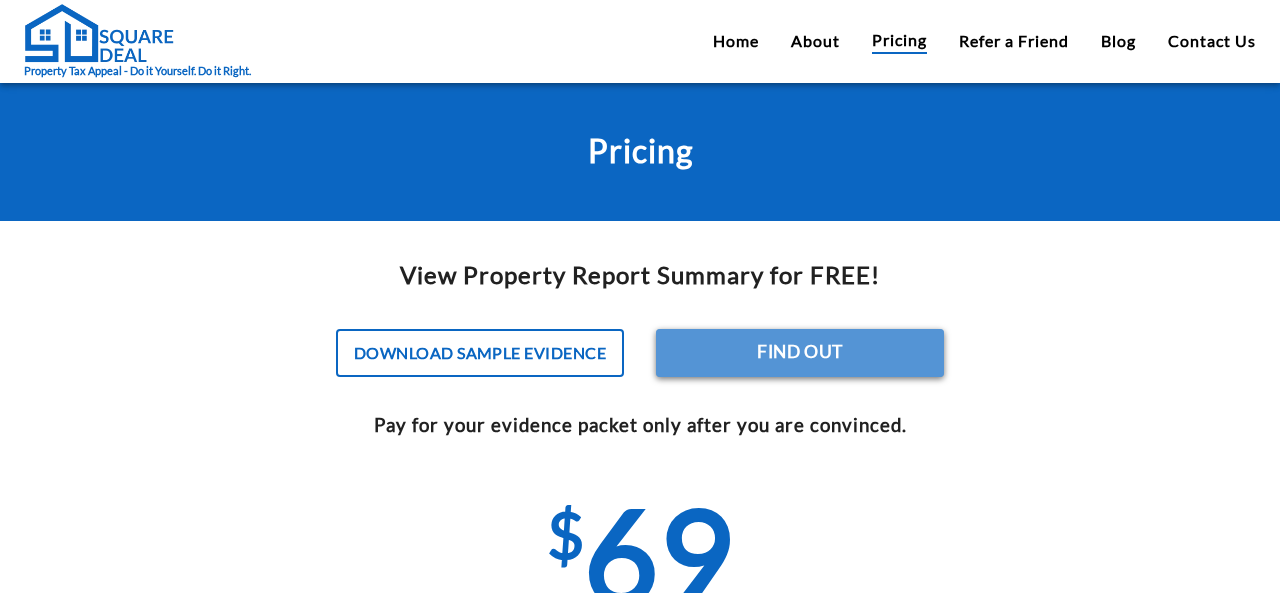 click on "Find out" at bounding box center (800, 353) 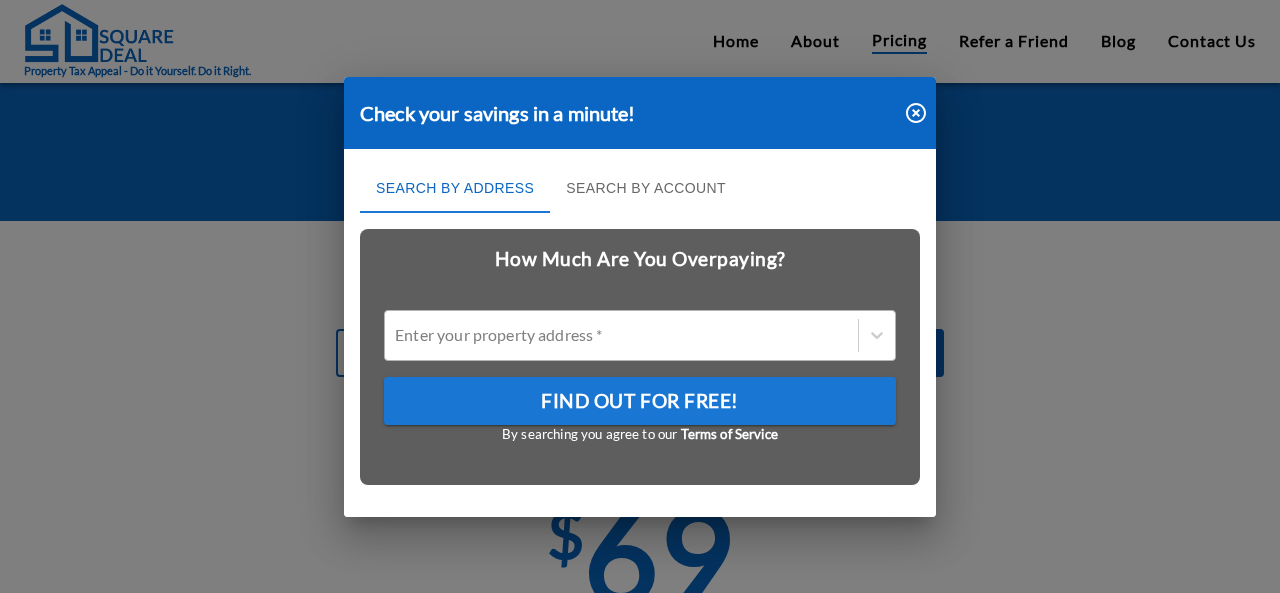 click at bounding box center [621, 335] 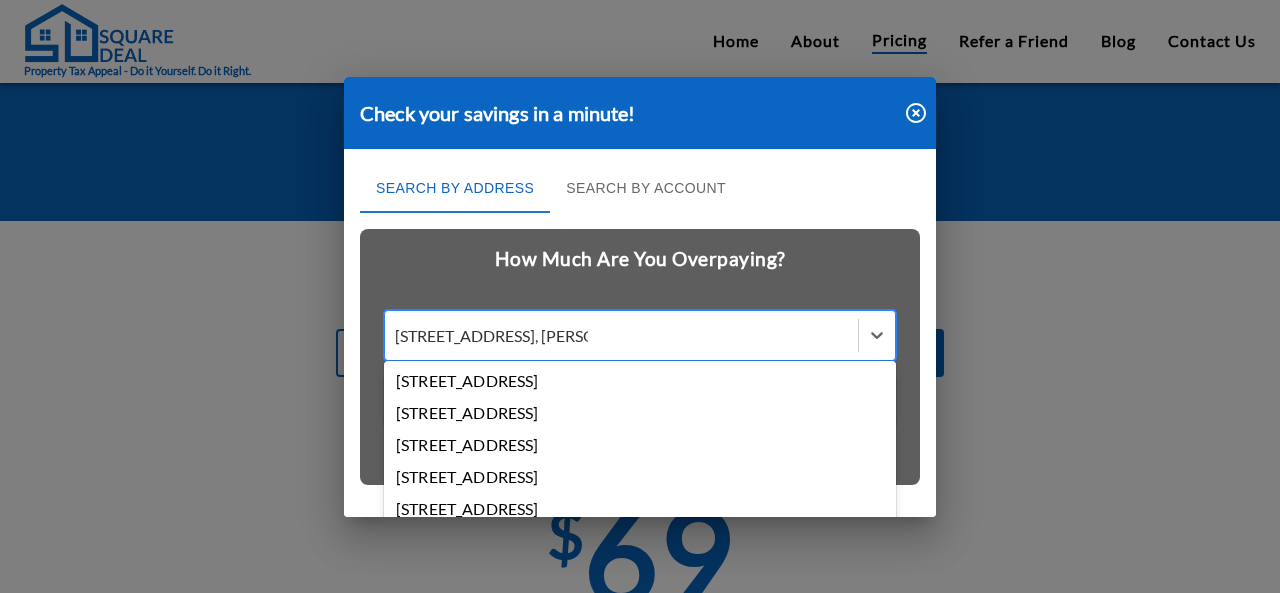 type on "[STREET_ADDRESS]" 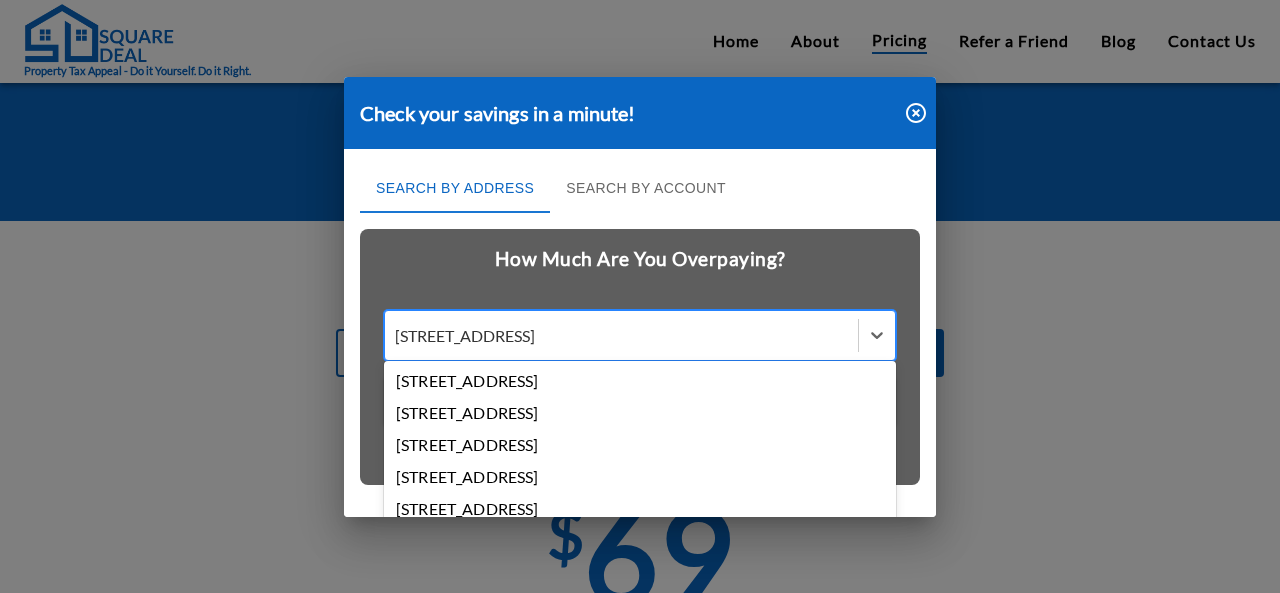 click on "[STREET_ADDRESS]" at bounding box center (640, 381) 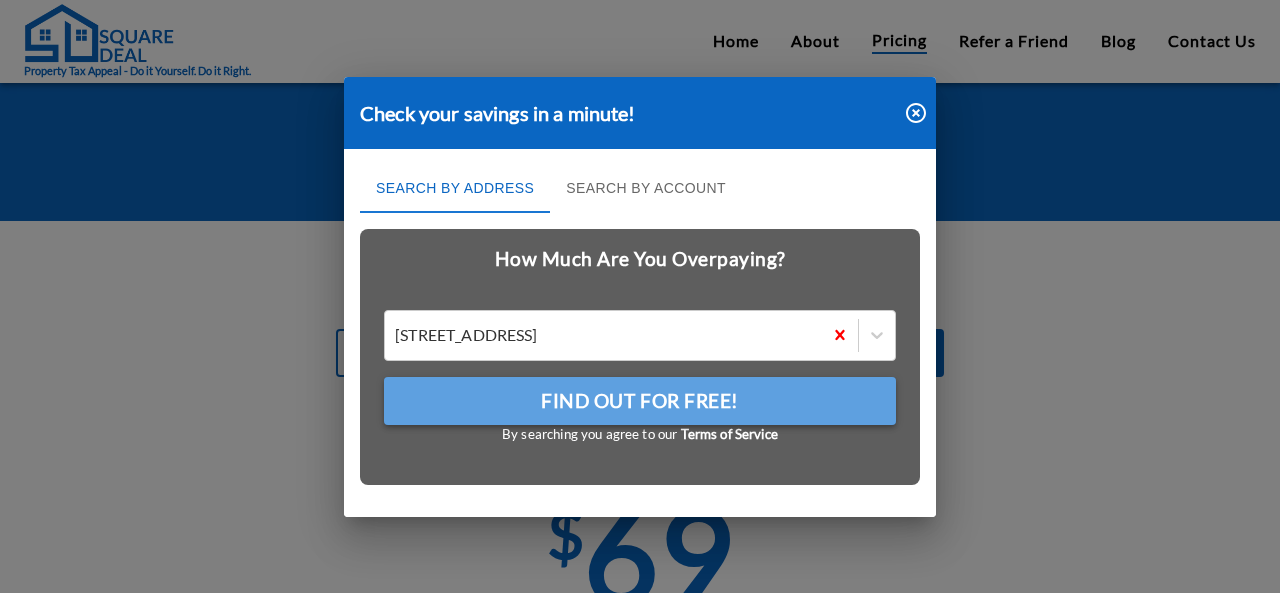 click on "Find Out For Free!" at bounding box center (640, 401) 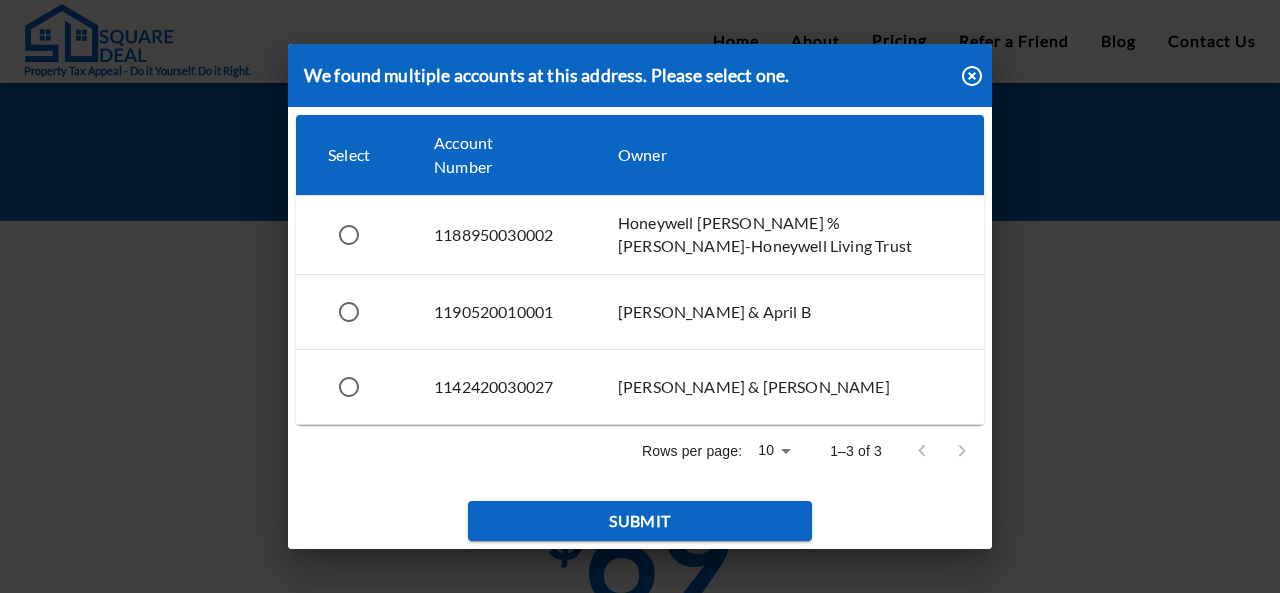 click at bounding box center (349, 235) 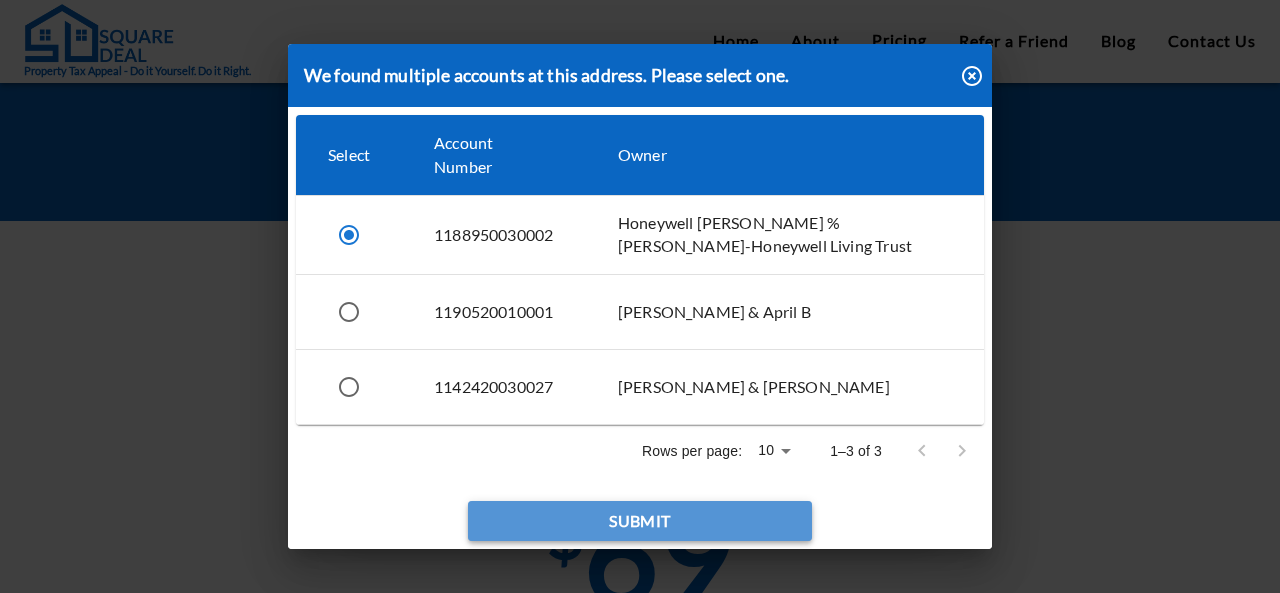 click on "Submit" at bounding box center [640, 521] 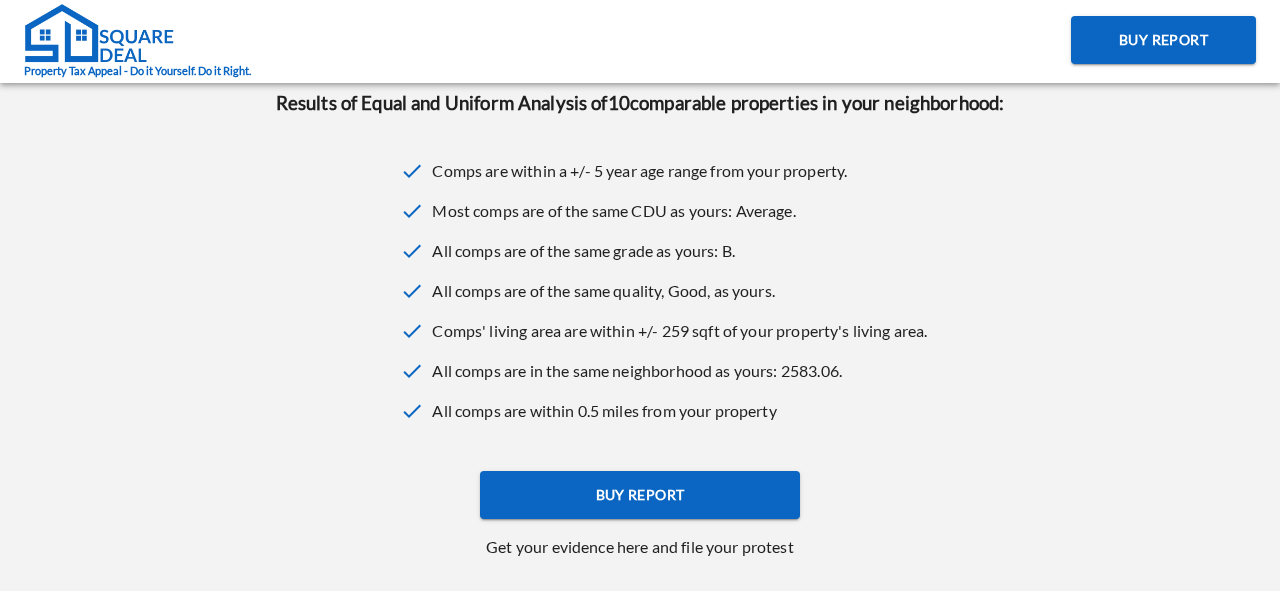 scroll, scrollTop: 822, scrollLeft: 0, axis: vertical 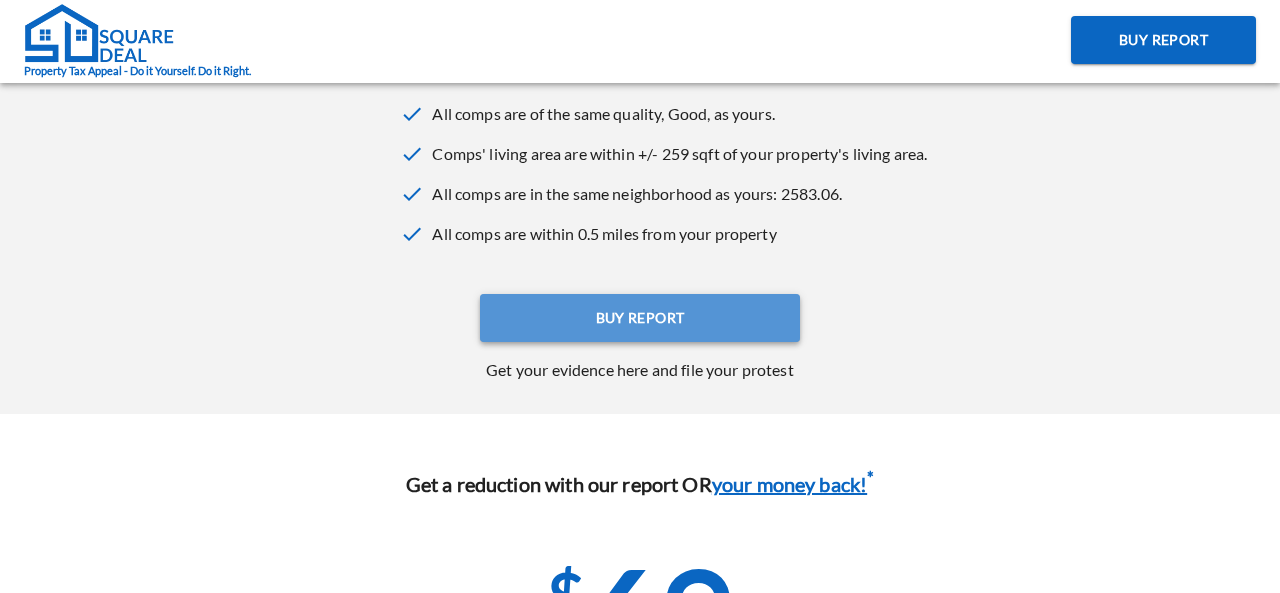 click on "Buy Report" at bounding box center [640, 318] 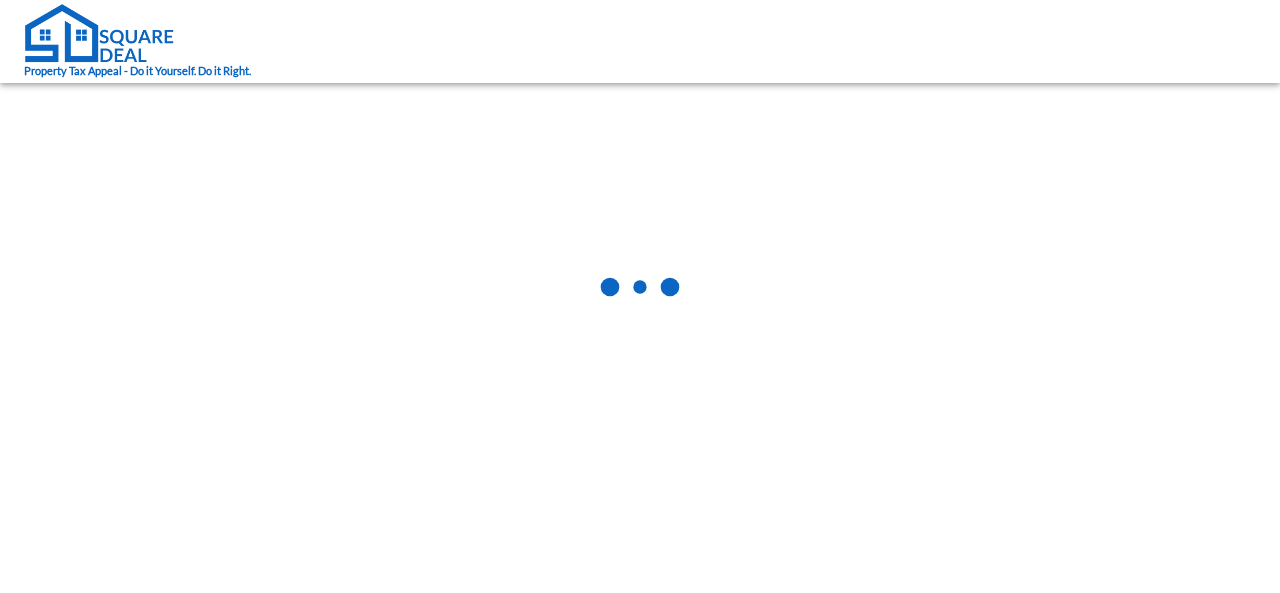 scroll, scrollTop: 0, scrollLeft: 0, axis: both 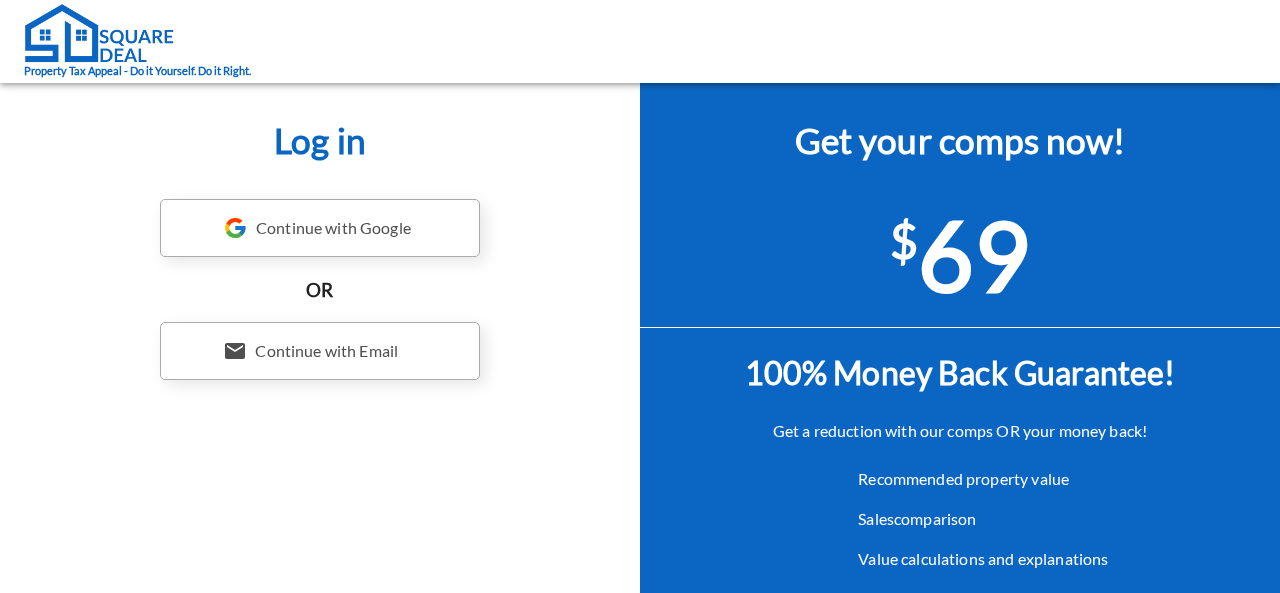 click on "Continue with Email" at bounding box center [320, 351] 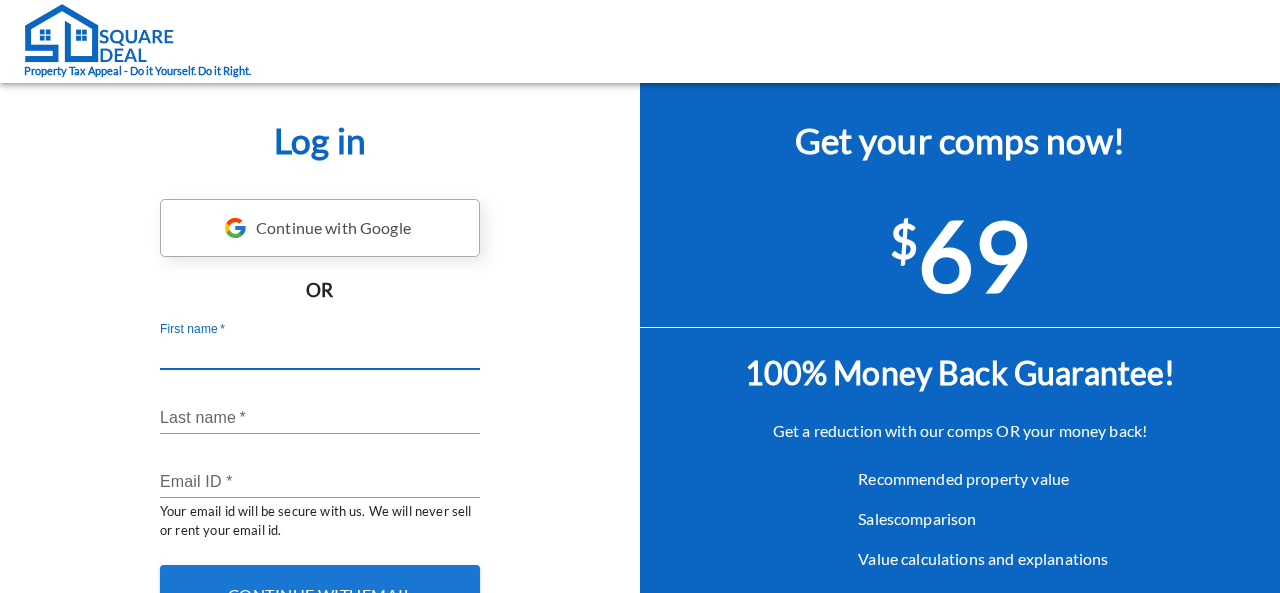 click on "First name   *" at bounding box center [320, 354] 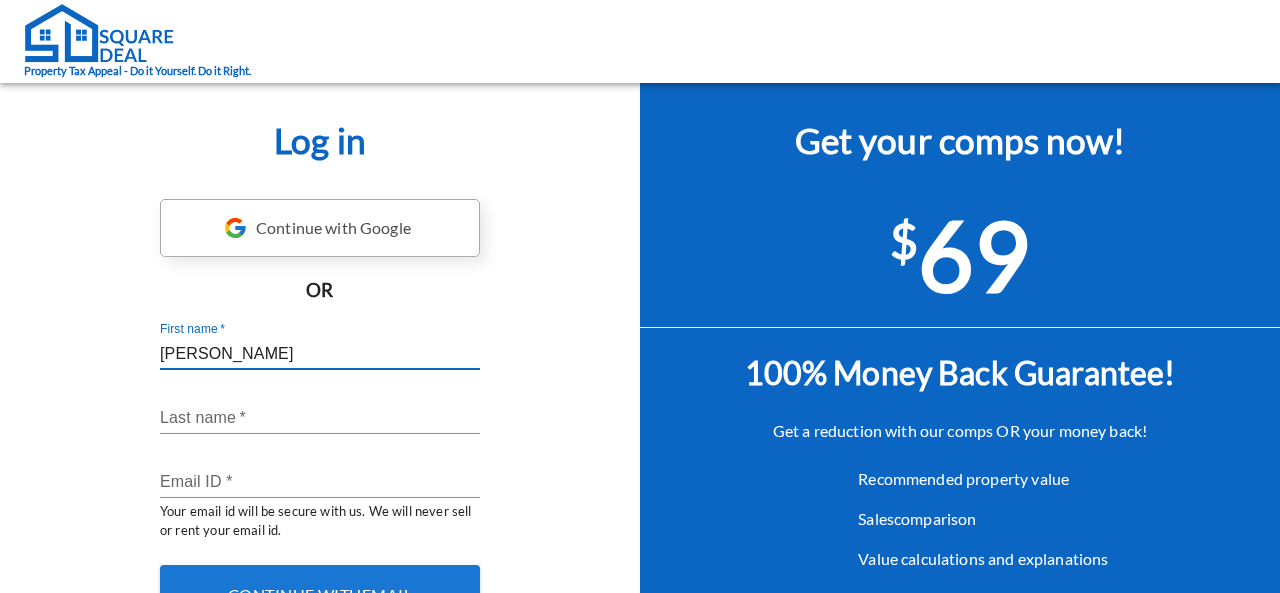 type on "[PERSON_NAME]" 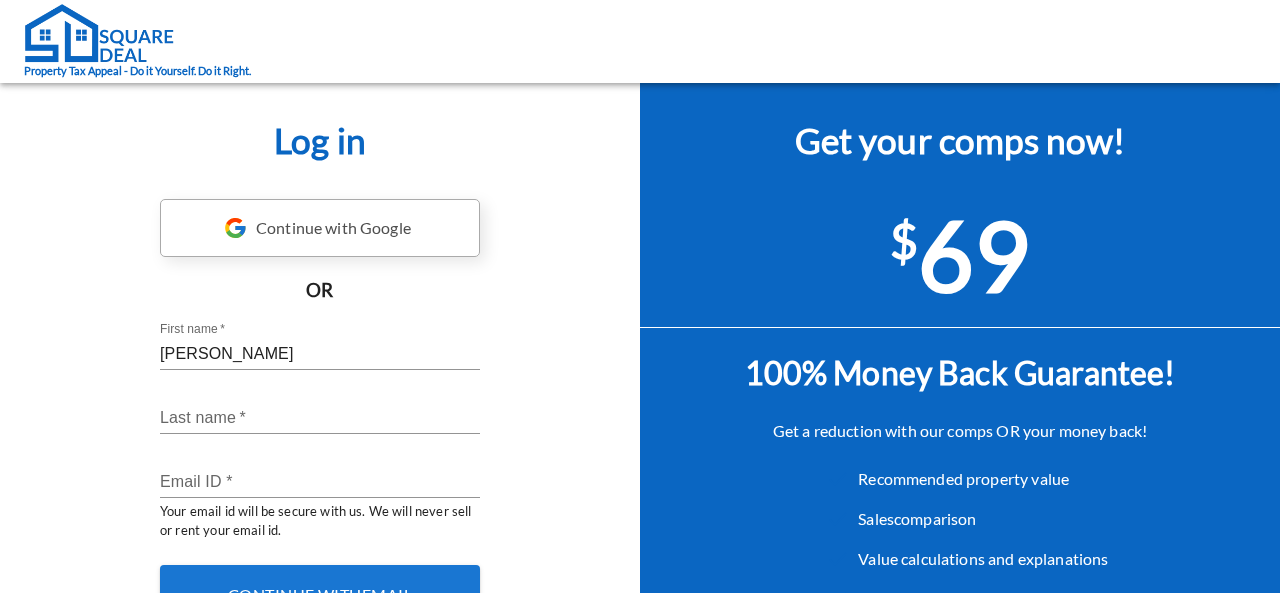 click on "Continue with Google" at bounding box center (320, 228) 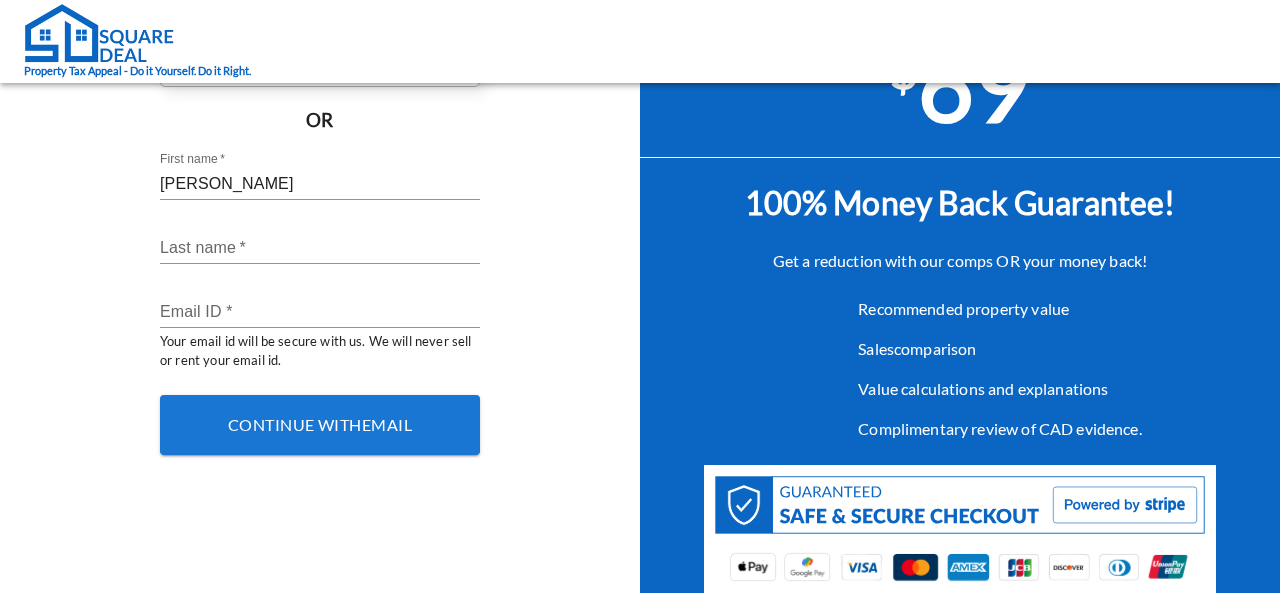 scroll, scrollTop: 154, scrollLeft: 0, axis: vertical 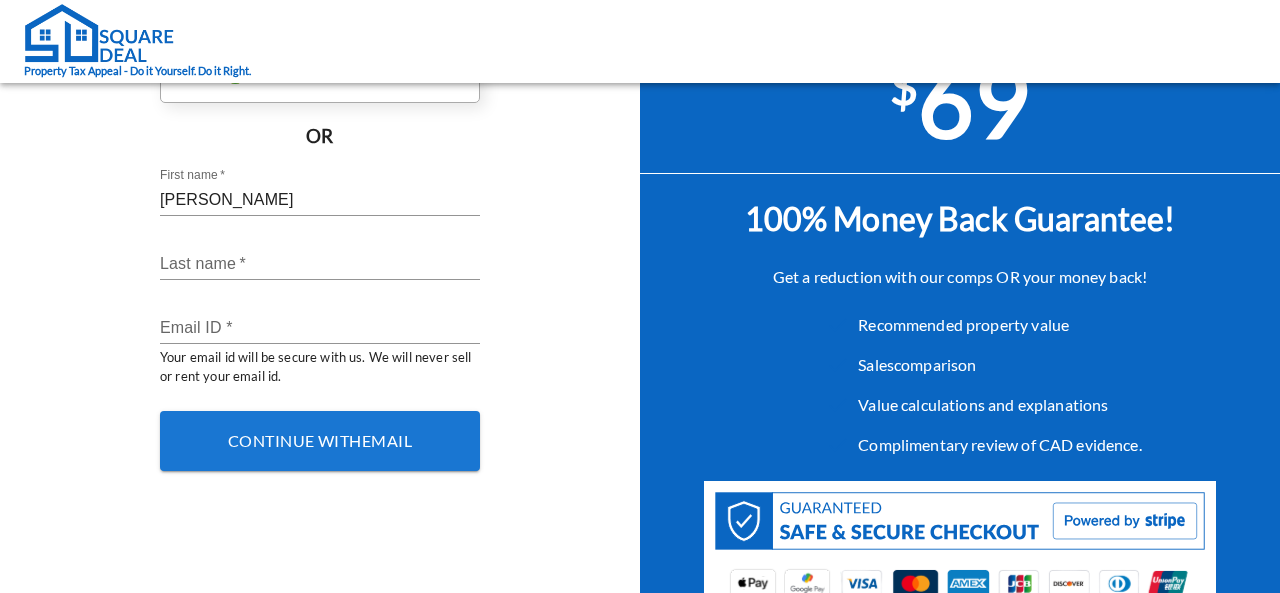 click on "Last name   *" at bounding box center (320, 264) 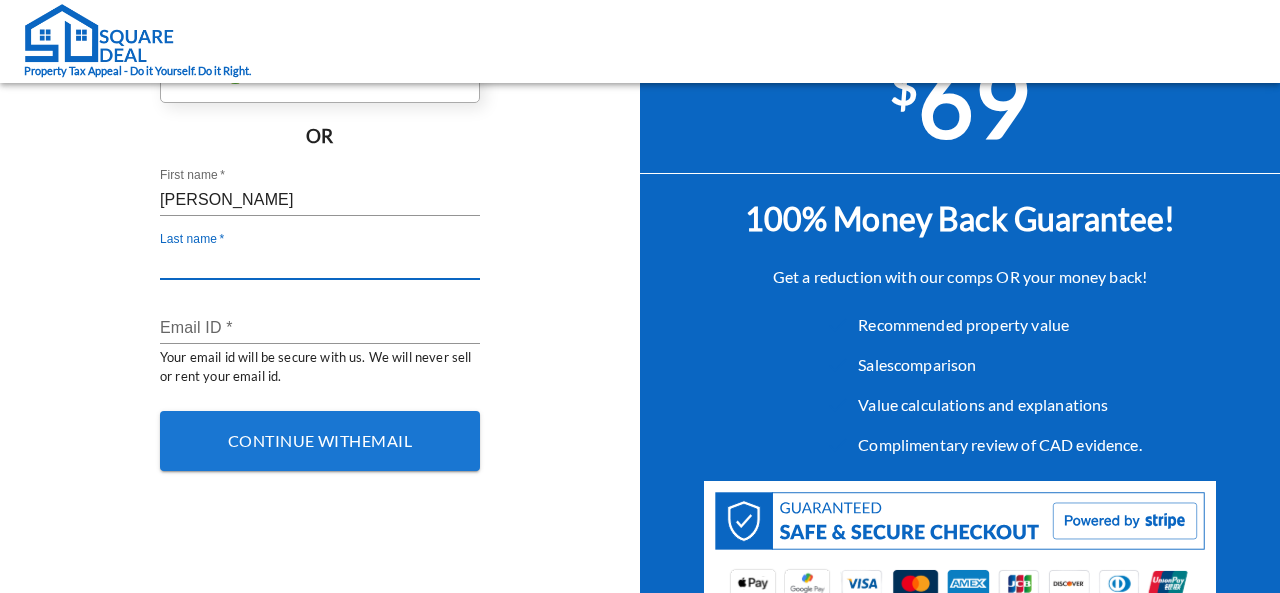 click on "Last name   *" at bounding box center (320, 264) 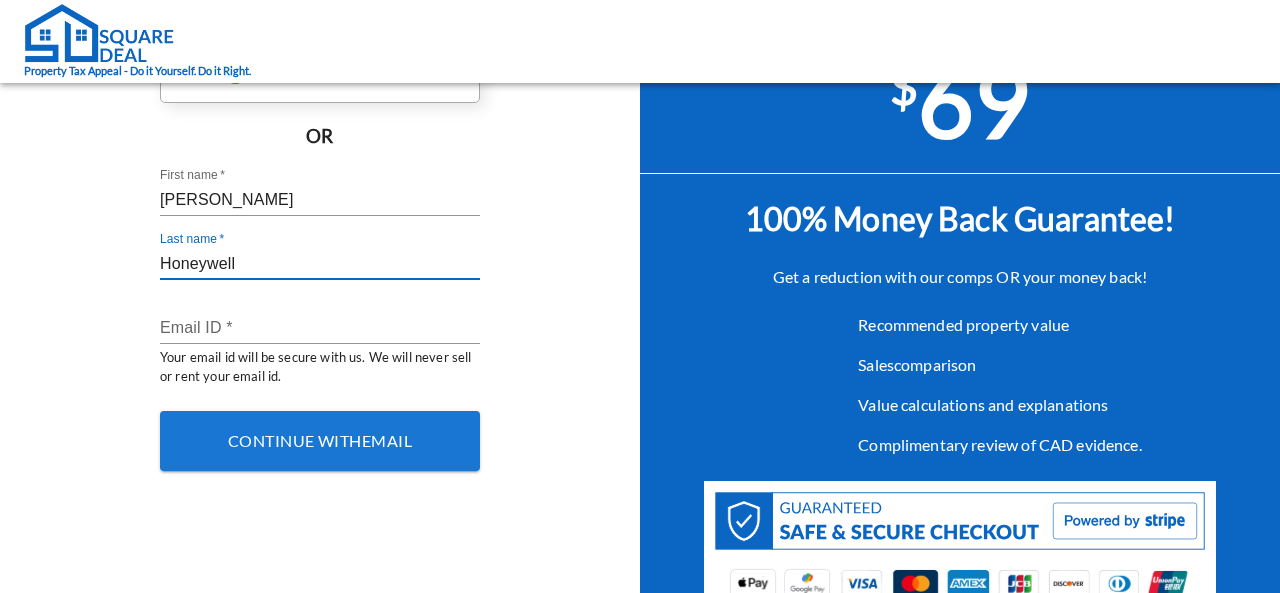 type on "Honeywell" 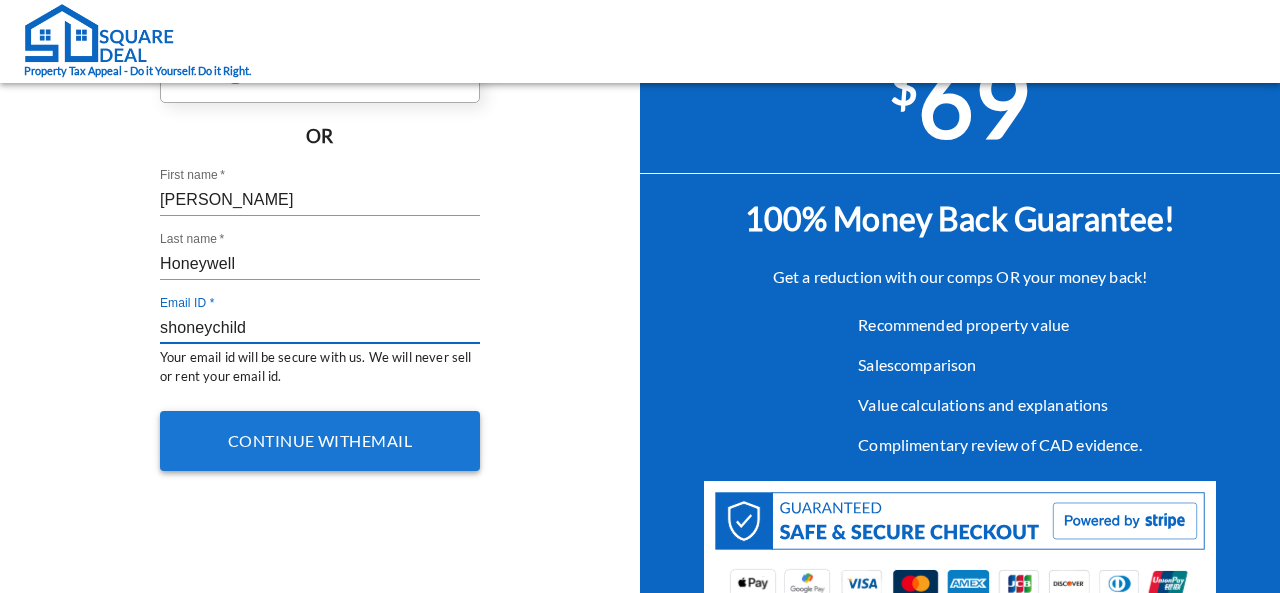 click on "Continue with  email" at bounding box center (320, 440) 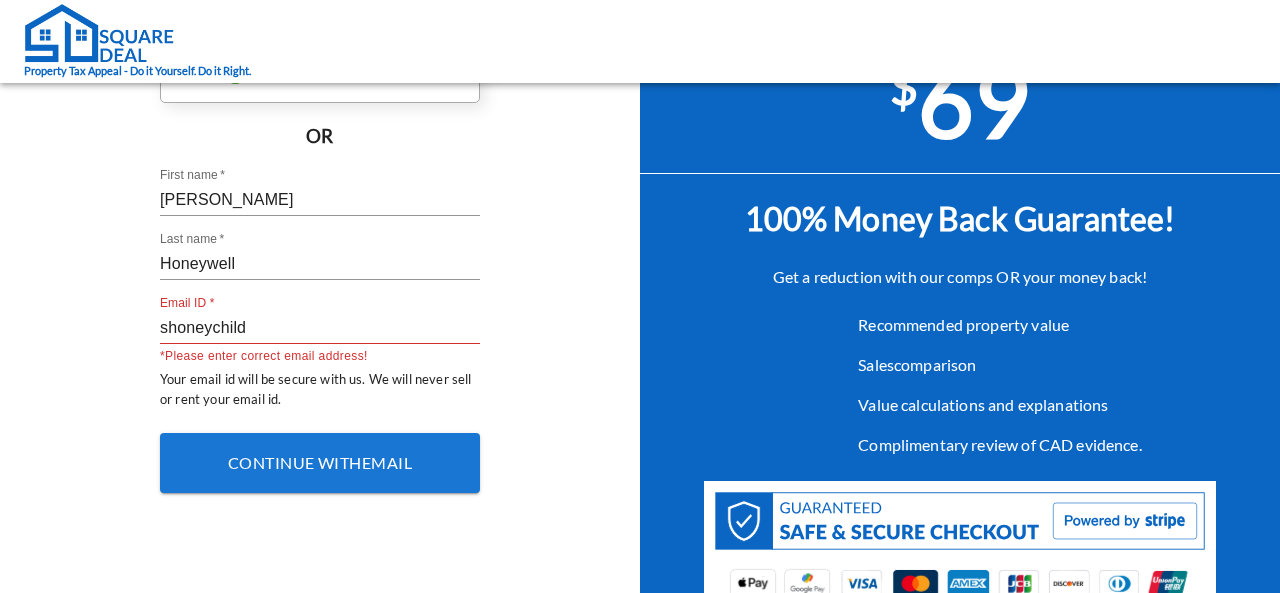 click on "shoneychild" at bounding box center [320, 328] 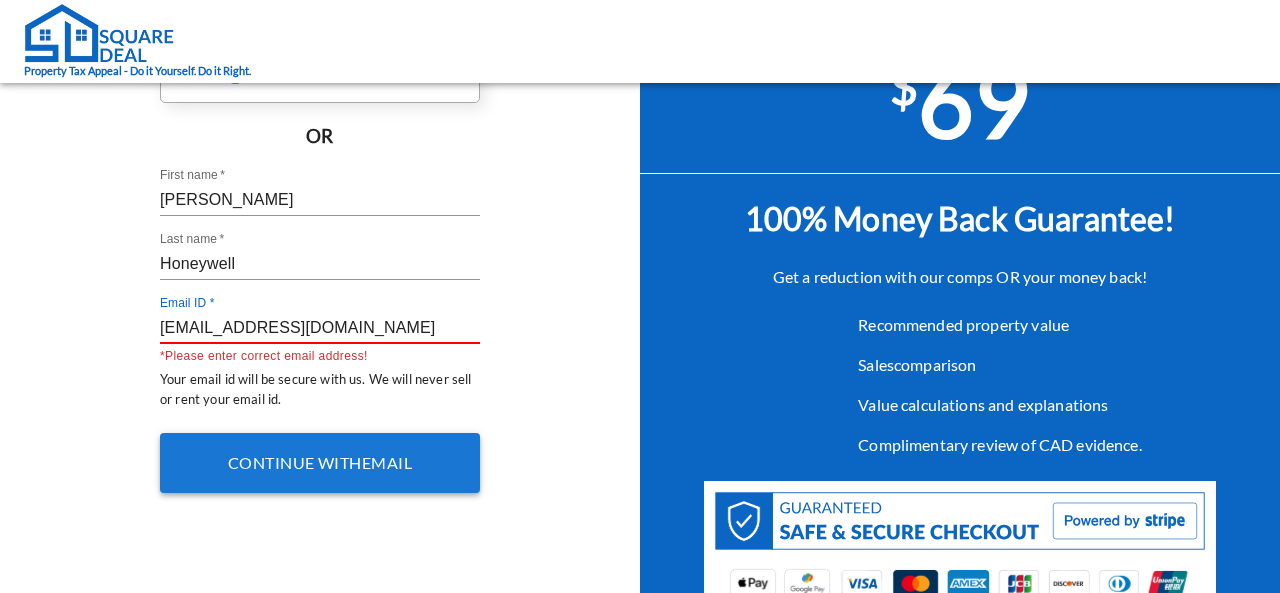 type on "[EMAIL_ADDRESS][DOMAIN_NAME]" 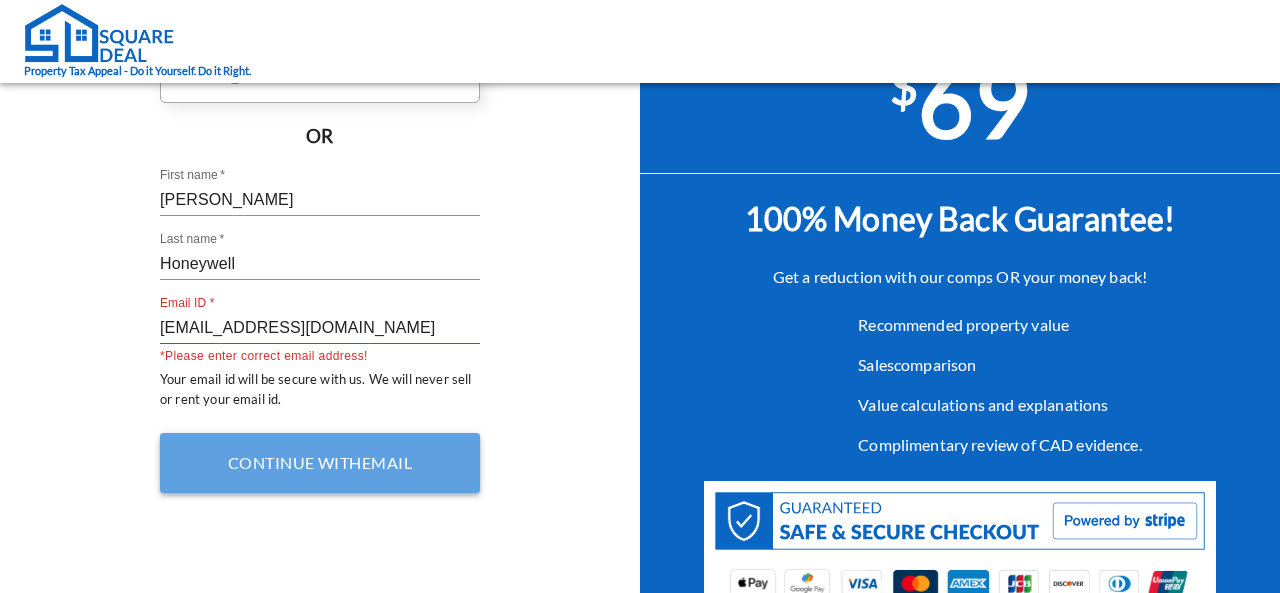 click on "Continue with  email" at bounding box center [320, 462] 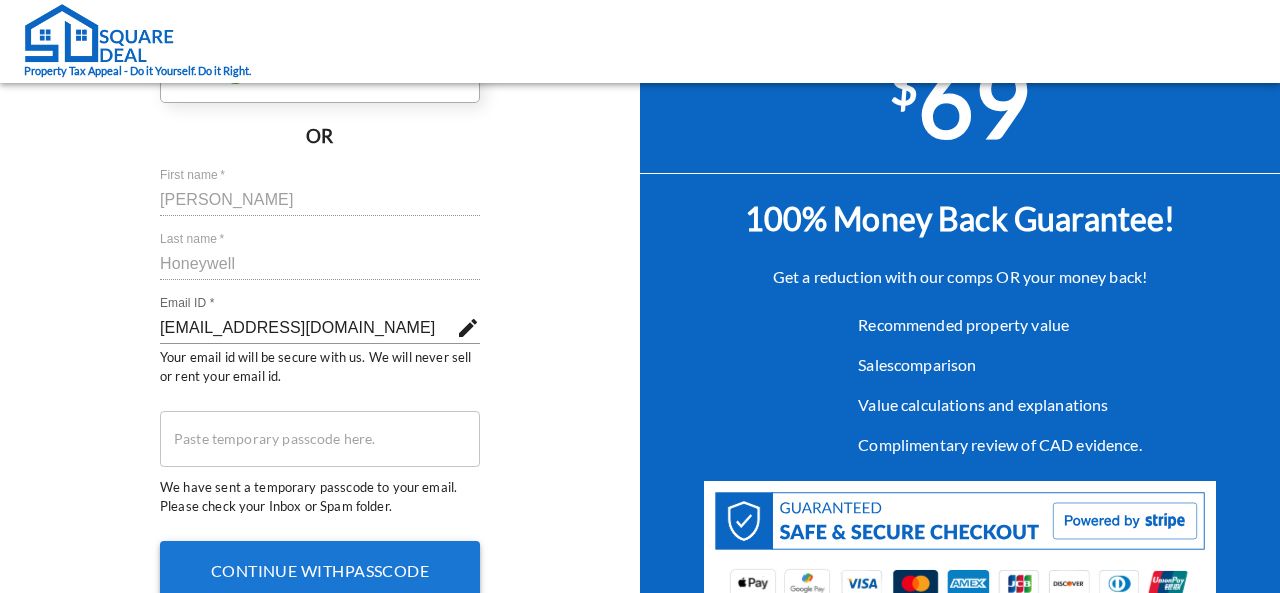 click at bounding box center [320, 439] 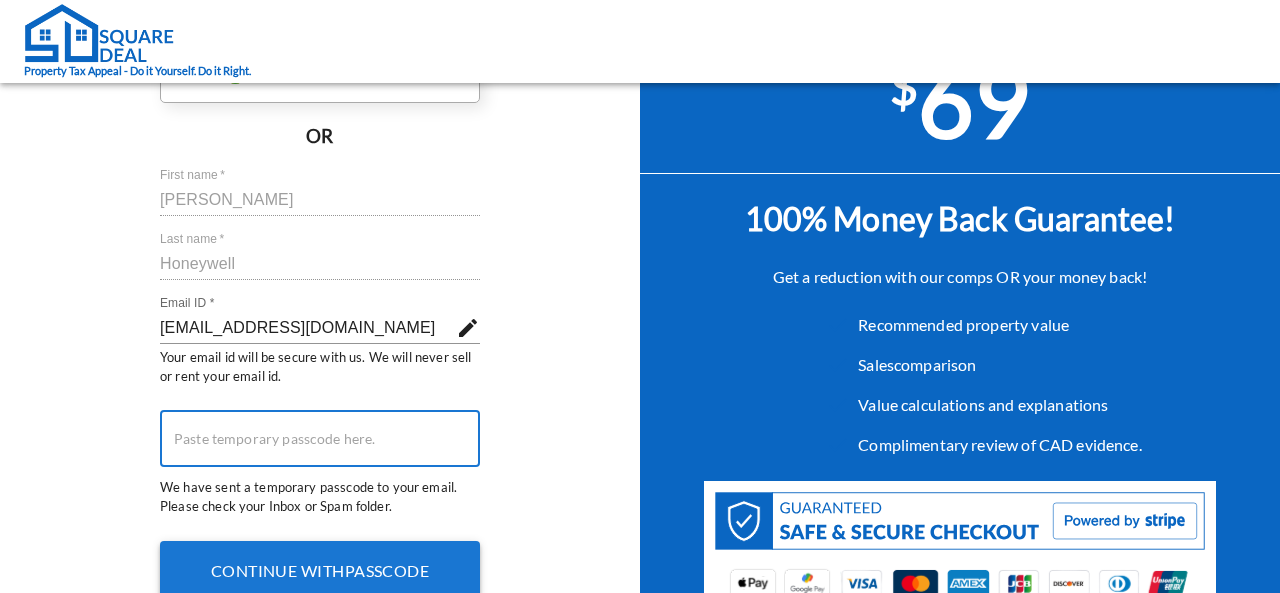 click at bounding box center (320, 439) 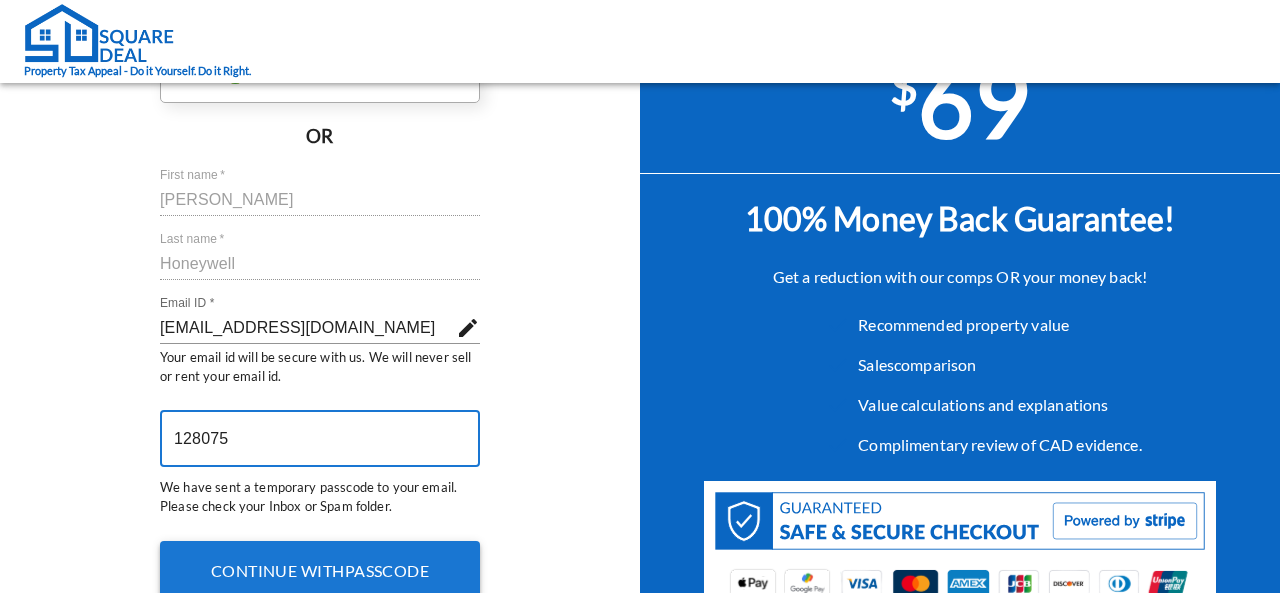 type on "128075" 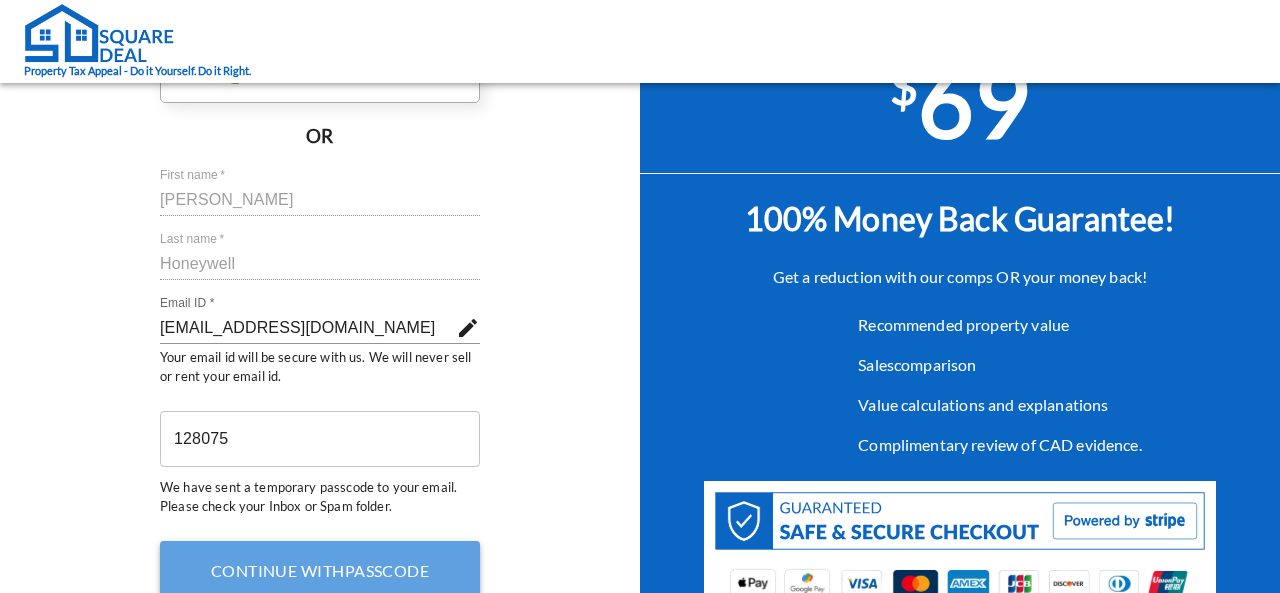 click on "Continue with  passcode" at bounding box center [320, 570] 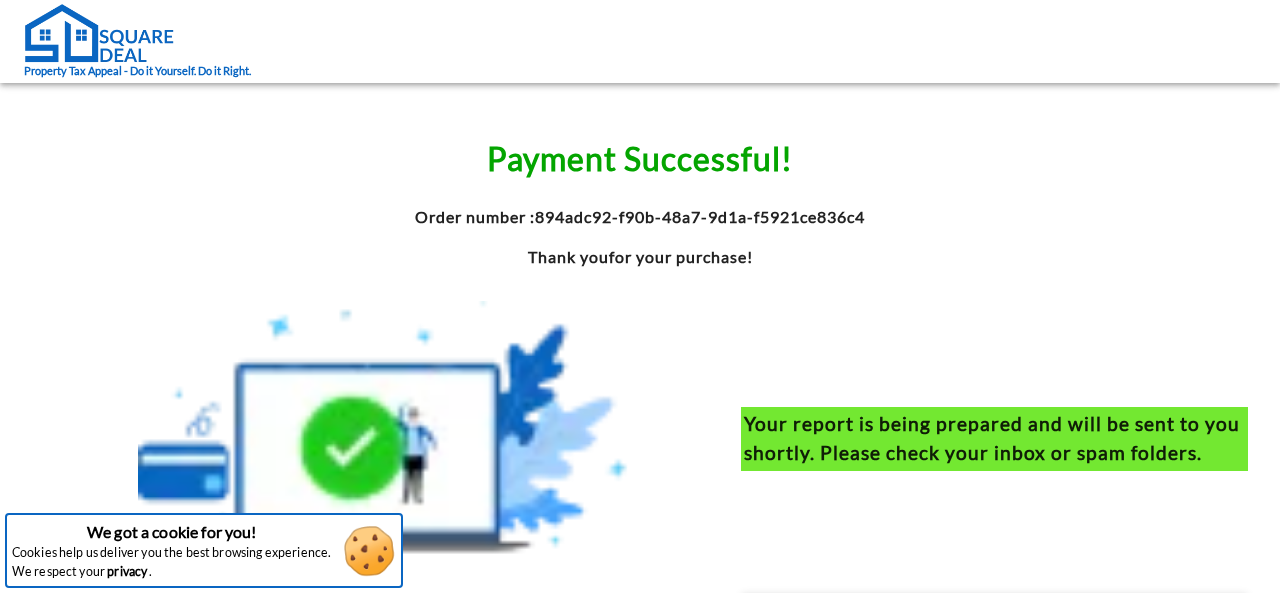 scroll, scrollTop: 0, scrollLeft: 0, axis: both 